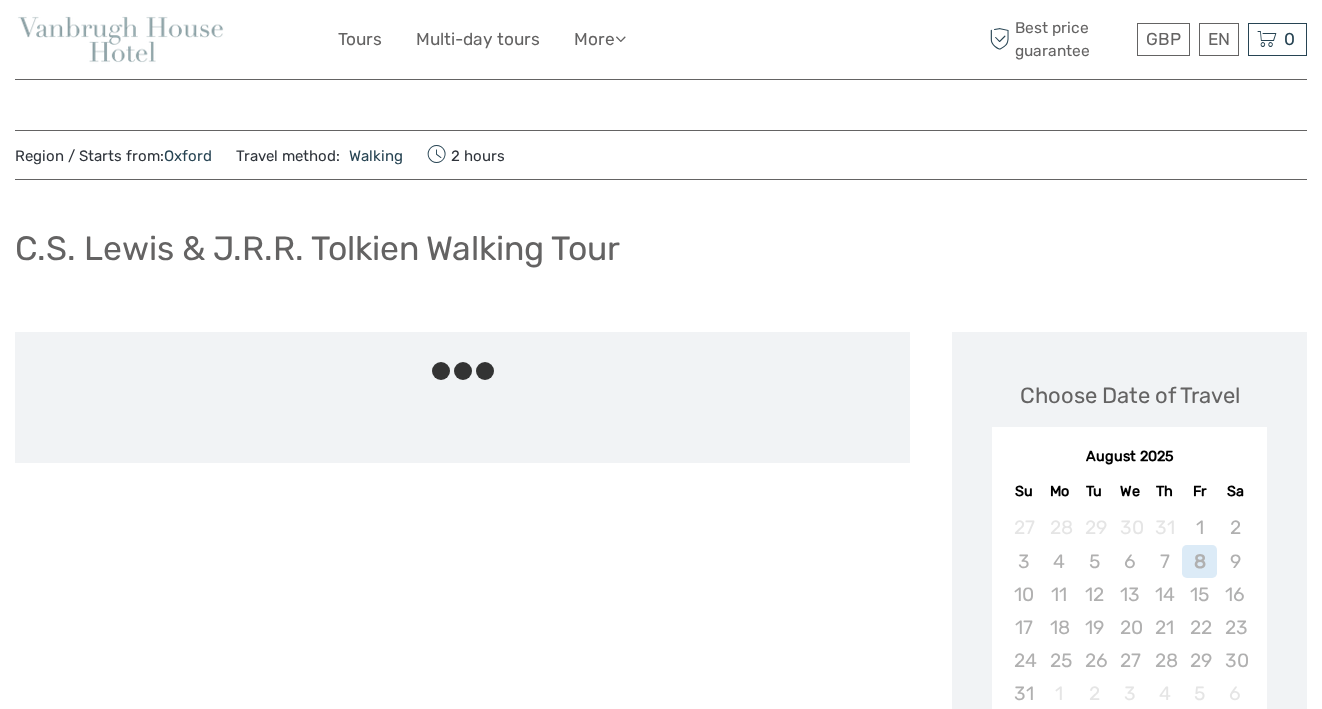 scroll, scrollTop: 0, scrollLeft: 0, axis: both 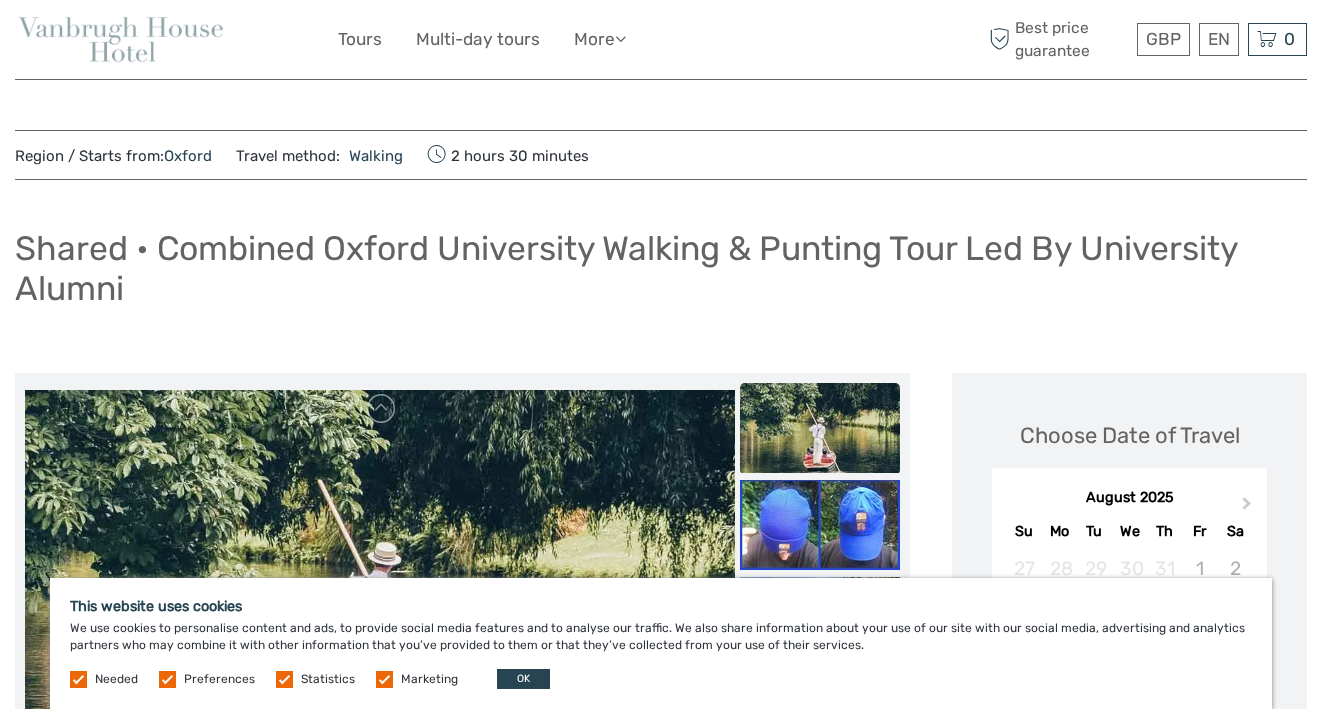 click on "Region / Starts from:
Oxford
Travel method:
Walking
2 hours 30 minutes
Shared • Combined Oxford University Walking & Punting Tour Led By University Alumni
duration: 2.5 - 3.5 hours
meeting_point: 11-12 Broad Street, Oxford
min_age: 3
description: # ONLINE RESERVATIONS RECOMMENDED
Duration
2.5 hours without extra college access
3.5 hours with extra college access
Meeting point" at bounding box center [661, 1946] 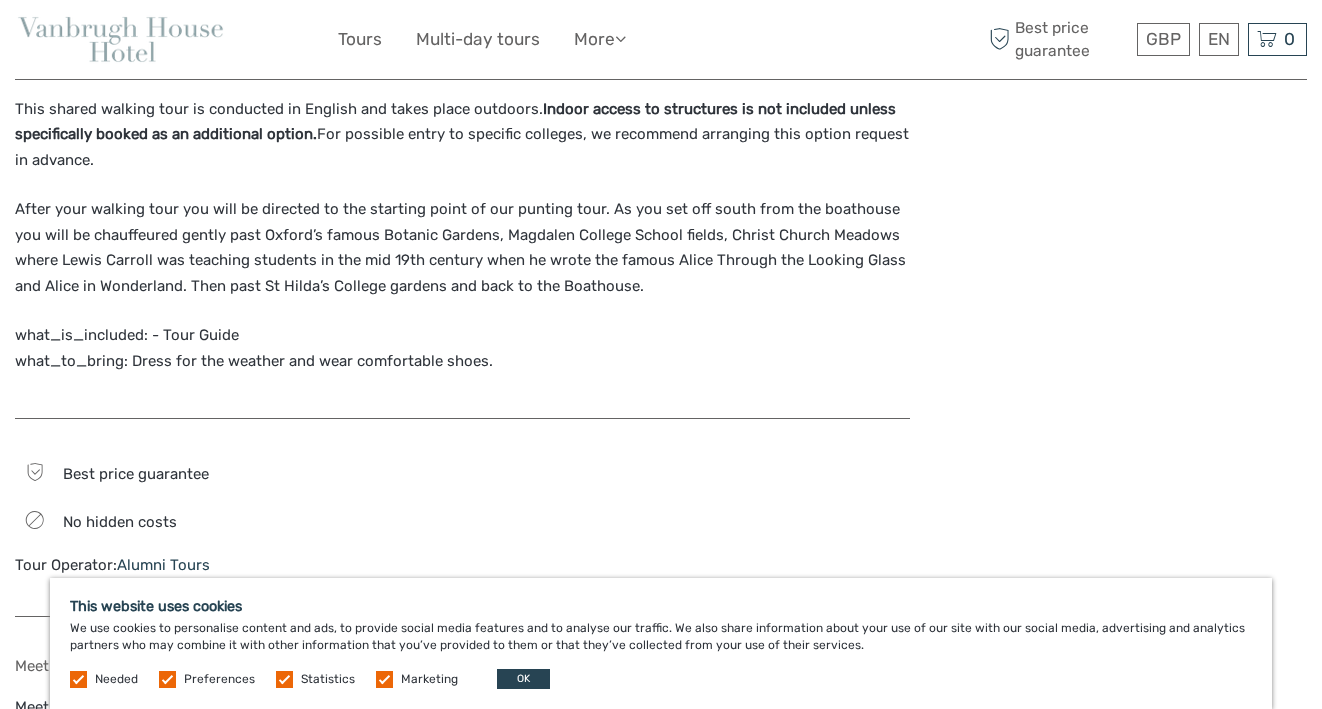 scroll, scrollTop: 1761, scrollLeft: 0, axis: vertical 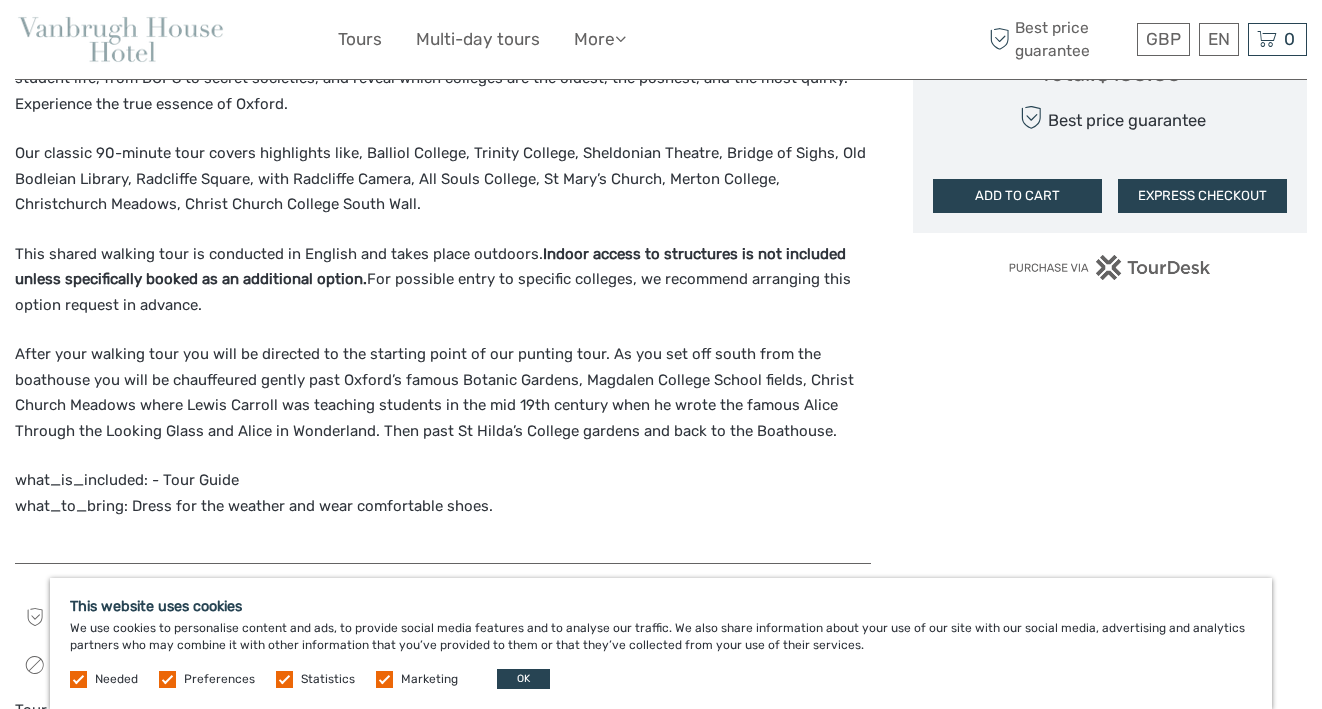 click on "Choose Date of Travel Next Month August 2025 Su Mo Tu We Th Fr Sa 27 28 29 30 31 1 2 3 4 5 6 7 8 9 10 11 12 13 14 15 16 17 18 19 20 21 22 23 24 25 26 27 28 29 30 31 1 2 3 4 5 6 Start time 11:00 Select the number of participants (min. 2 participants) Only 2 spots  left for this date. Last chance to book! Adult Ages 18+ $50.00 - 2 + Youth/Student/Concession Youth (Ages 13-17) $48.00 - 0 + Child Ages 3-12 $45.00 - 0 + Senior Ages 65+ $48.00 - 0 + Senior with New College Ages 65+ $73.00 - 0 + Total :  $100.00 Best price guarantee ADD TO CART EXPRESS CHECKOUT" at bounding box center [1110, 677] 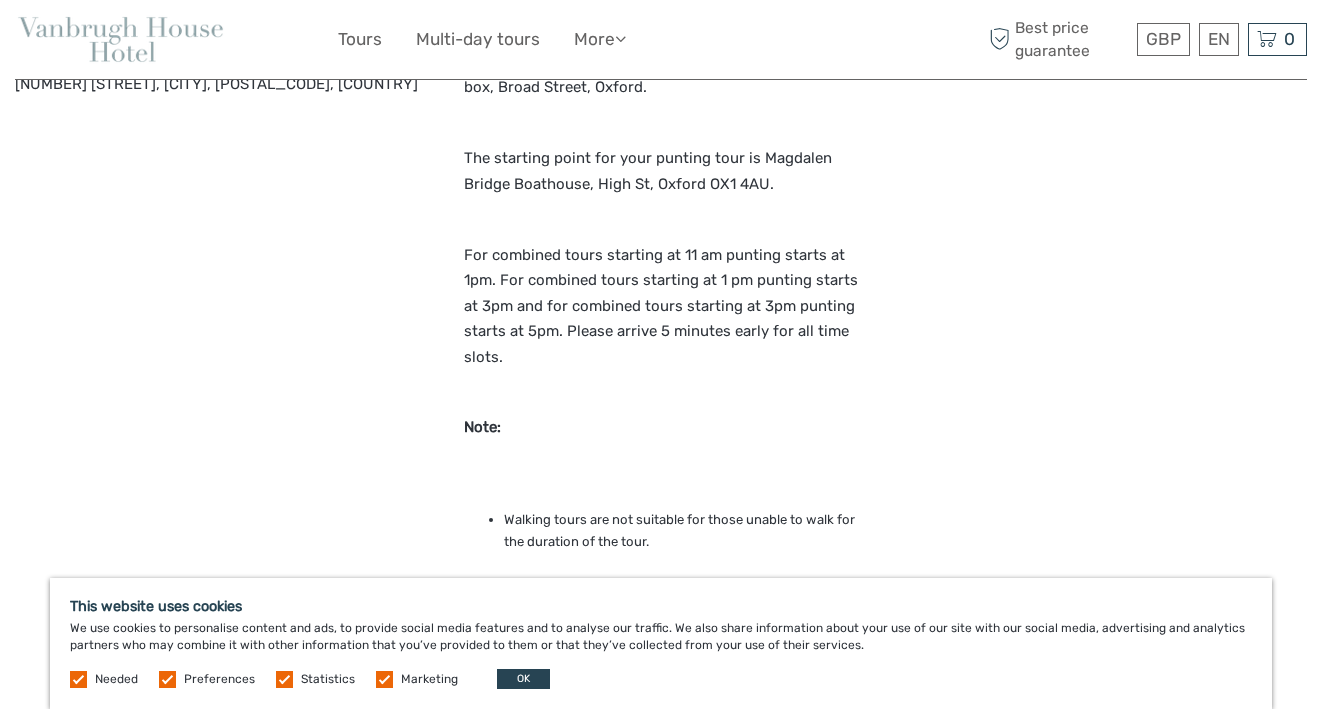 scroll, scrollTop: 2429, scrollLeft: 0, axis: vertical 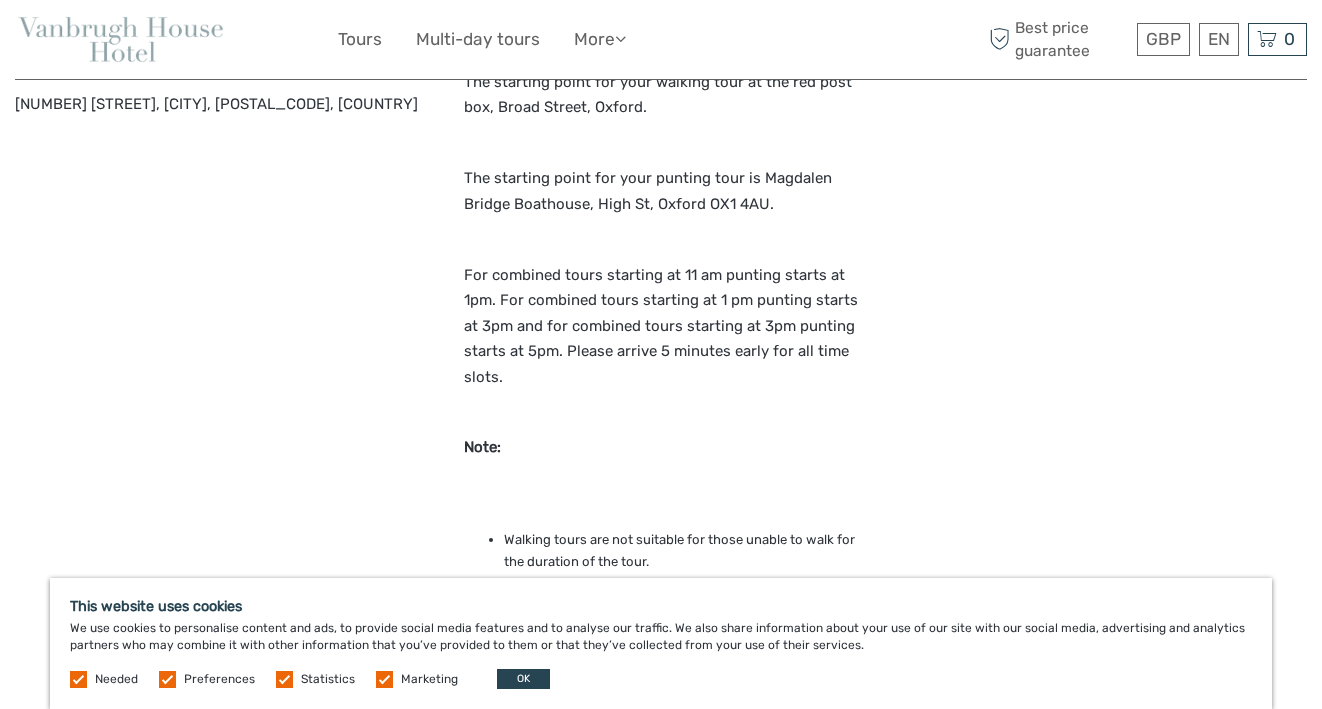 click on "Choose Date of Travel Next Month August 2025 Su Mo Tu We Th Fr Sa 27 28 29 30 31 1 2 3 4 5 6 7 8 9 10 11 12 13 14 15 16 17 18 19 20 21 22 23 24 25 26 27 28 29 30 31 1 2 3 4 5 6 Start time 11:00 Select the number of participants (min. 2 participants) Only 2 spots  left for this date. Last chance to book! Adult Ages 18+ $50.00 - 2 + Youth/Student/Concession Youth (Ages 13-17) $48.00 - 0 + Child Ages 3-12 $45.00 - 0 + Senior Ages 65+ $48.00 - 0 + Senior with New College Ages 65+ $73.00 - 0 + Total :  $100.00 Best price guarantee ADD TO CART EXPRESS CHECKOUT" at bounding box center (1110, -335) 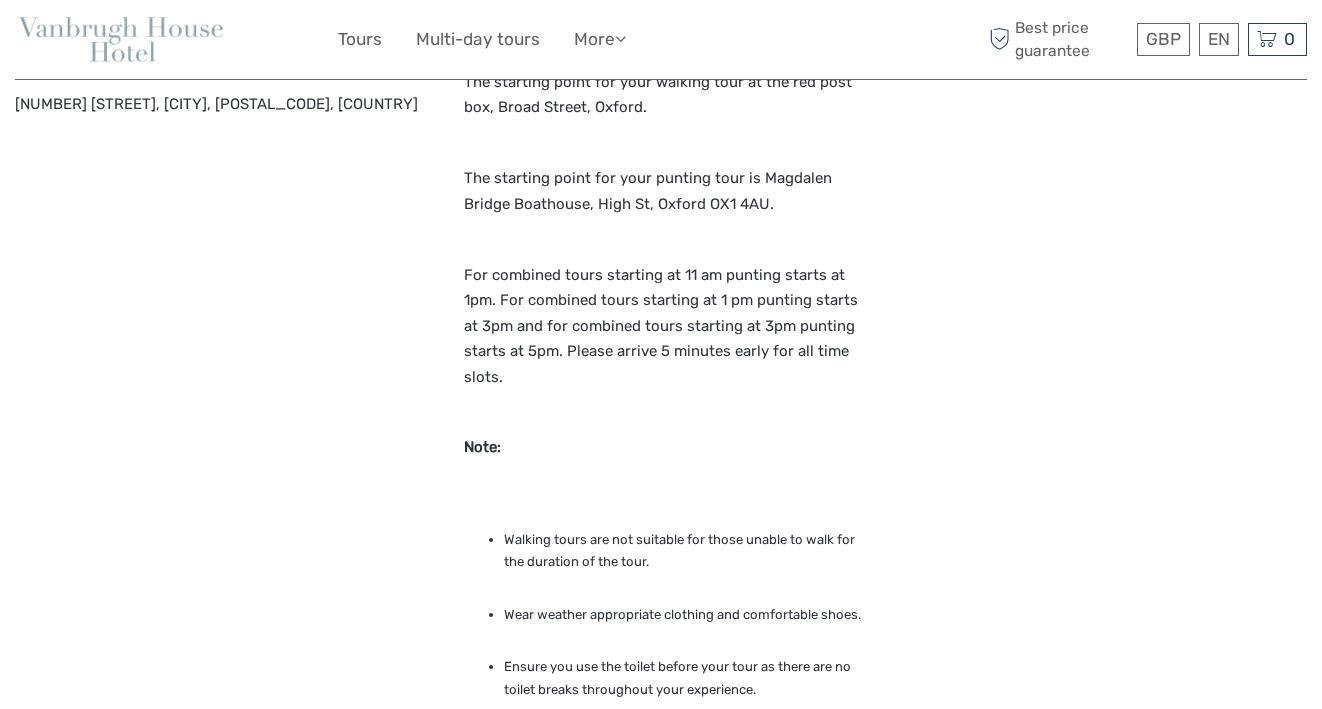 click on "Note:" at bounding box center (667, 448) 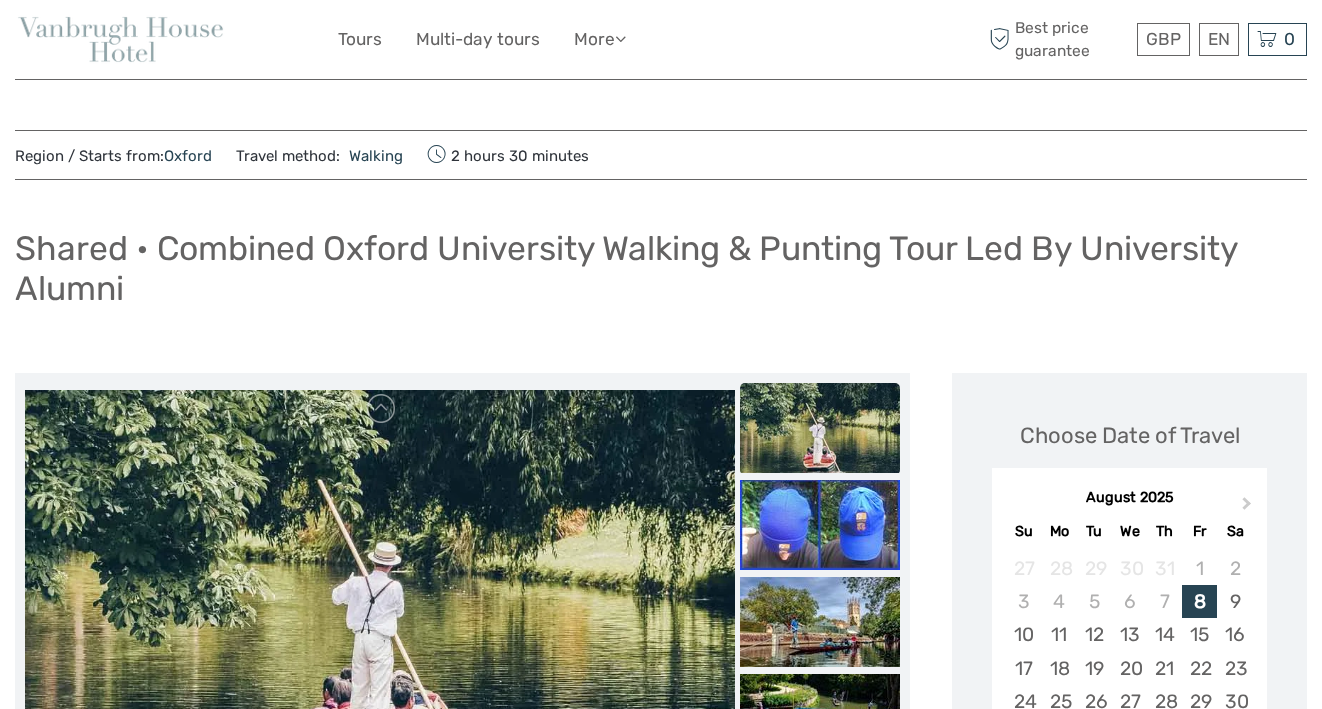 scroll, scrollTop: 2416, scrollLeft: 0, axis: vertical 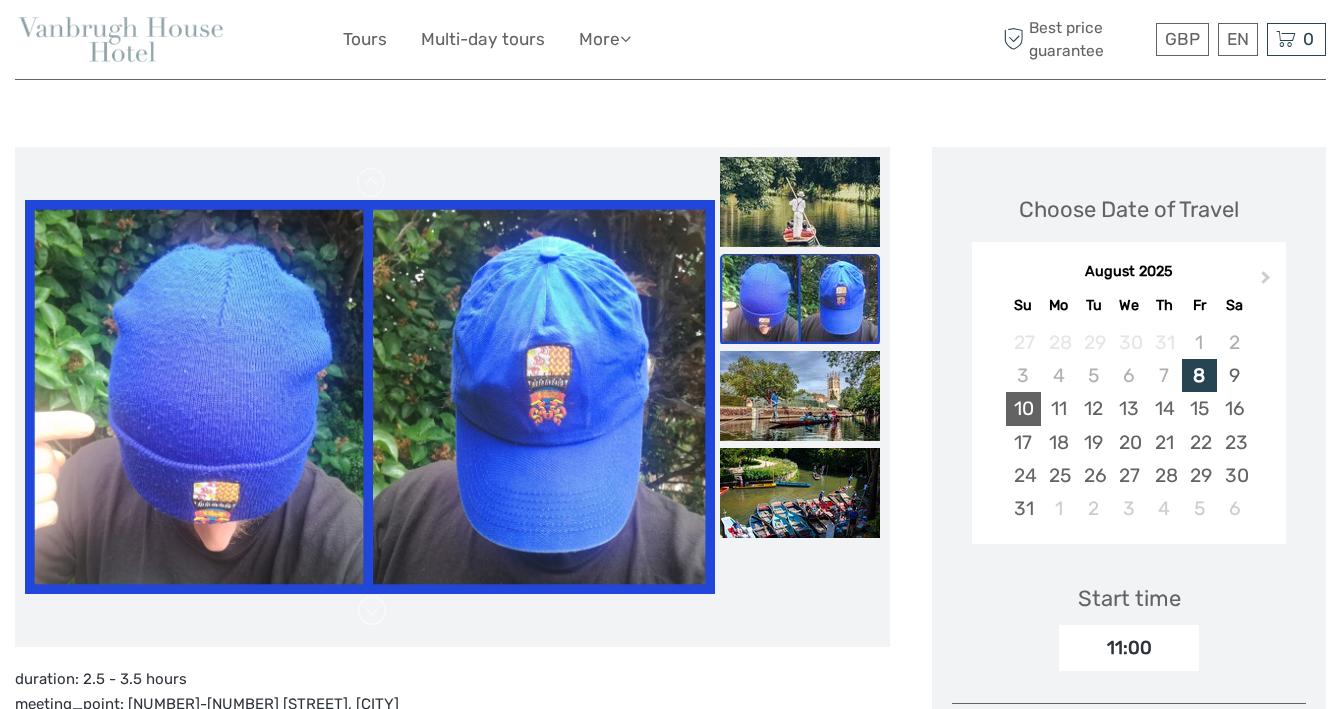 click on "10" at bounding box center [1023, 408] 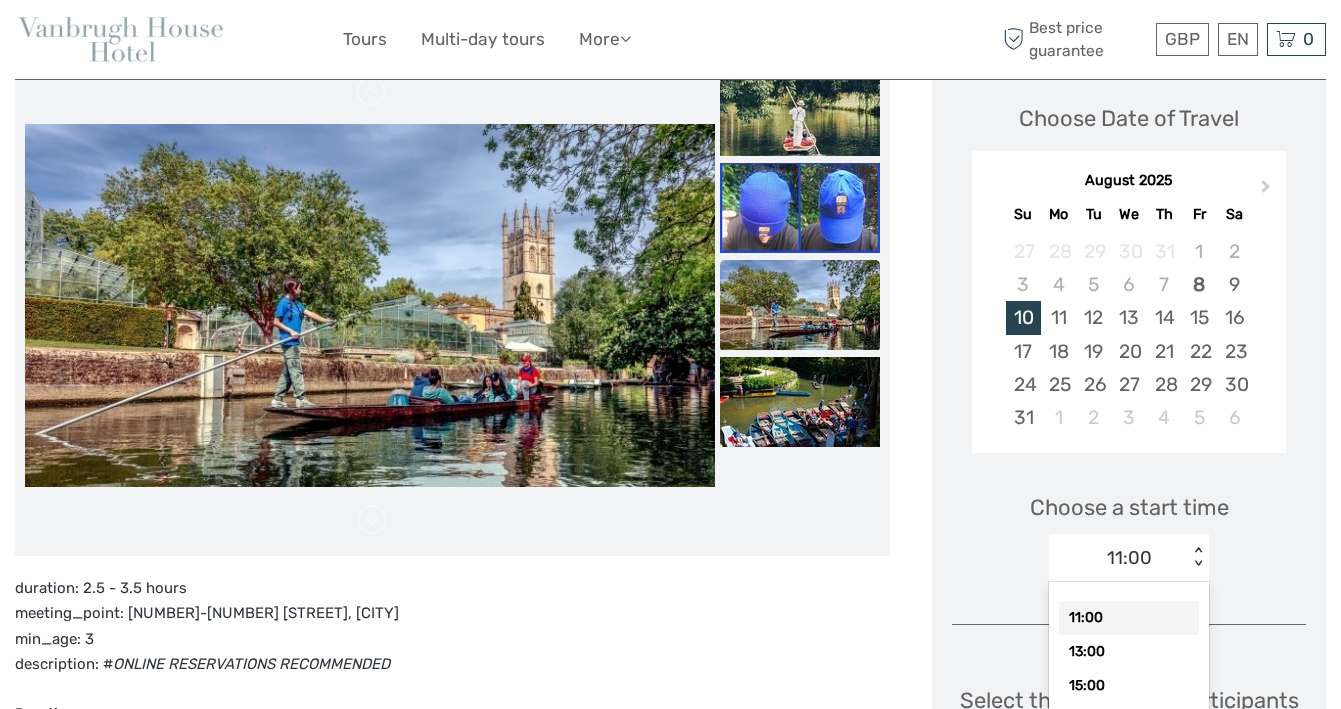 click on "option 11:00 selected, 1 of 3. 3 results available. Use Up and Down to choose options, press Enter to select the currently focused option, press Escape to exit the menu, press Tab to select the option and exit the menu. 11:00 < > 11:00 13:00 15:00" at bounding box center (1129, 558) 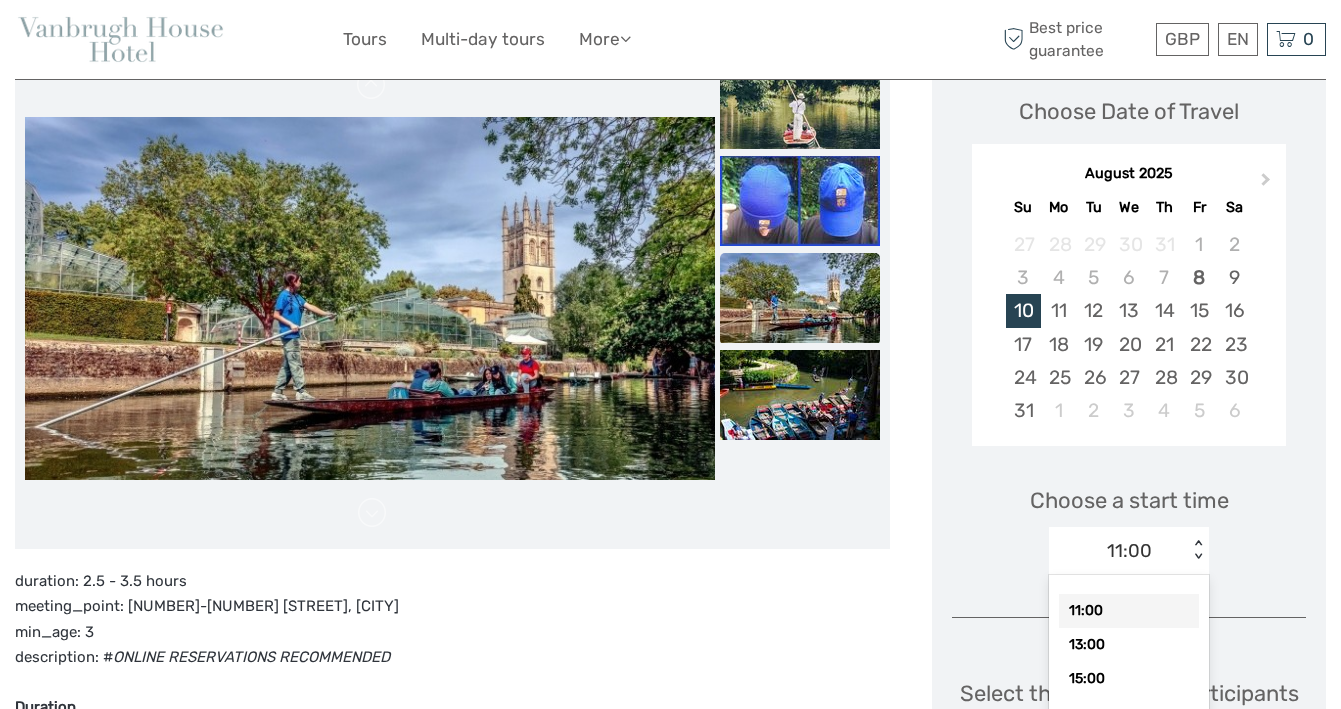scroll, scrollTop: 334, scrollLeft: 0, axis: vertical 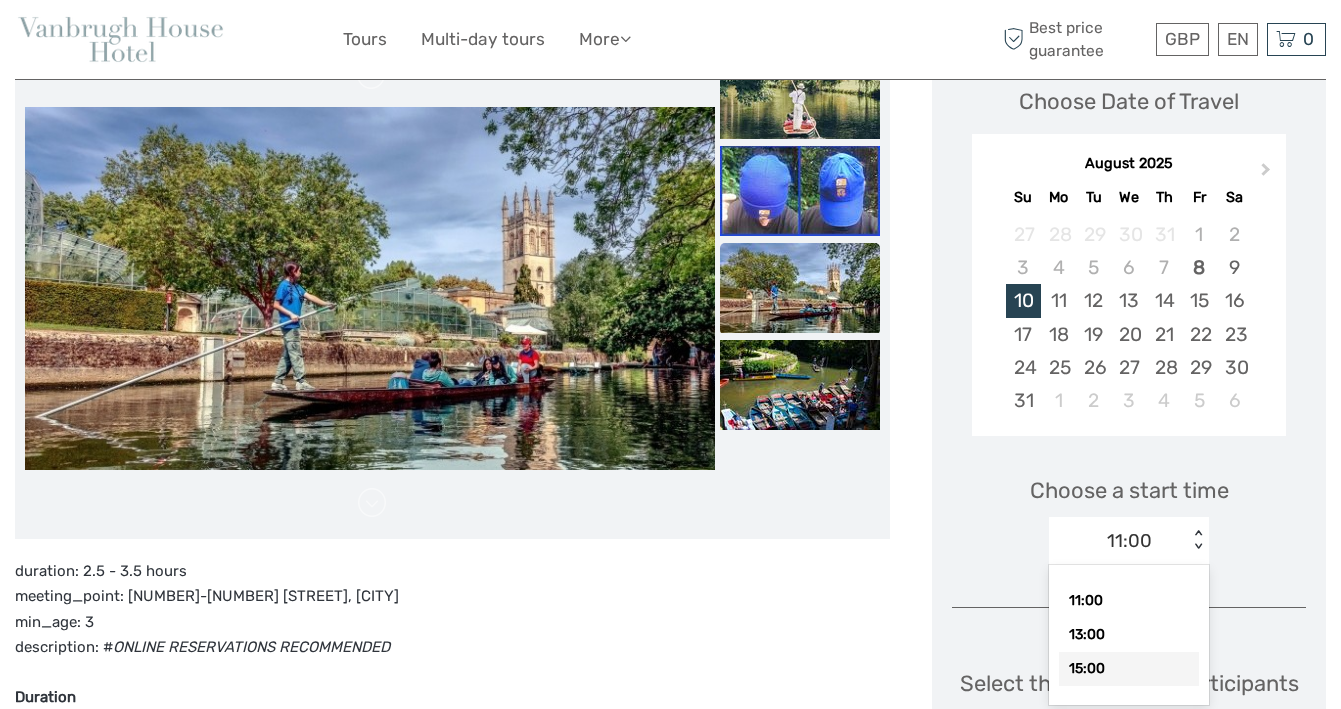 click on "15:00" at bounding box center (1129, 669) 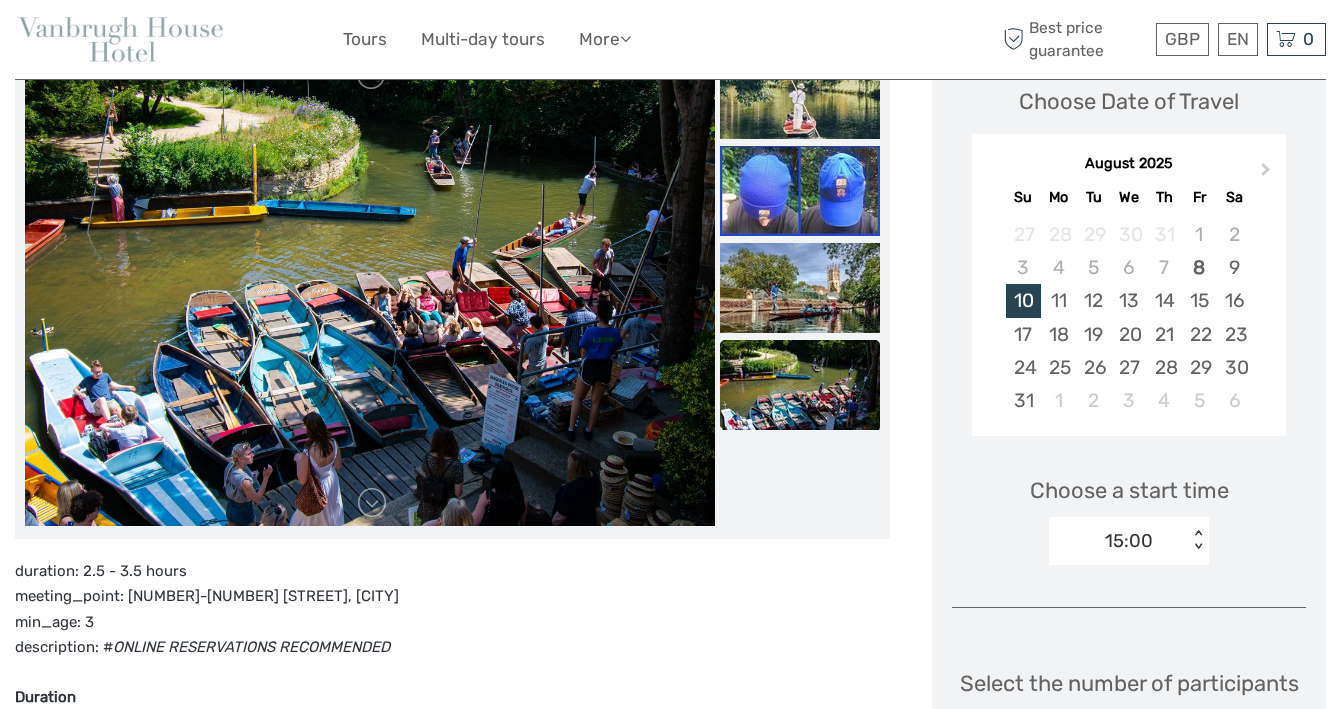 click on "Choose a start time 15:00 < >" at bounding box center [1129, 511] 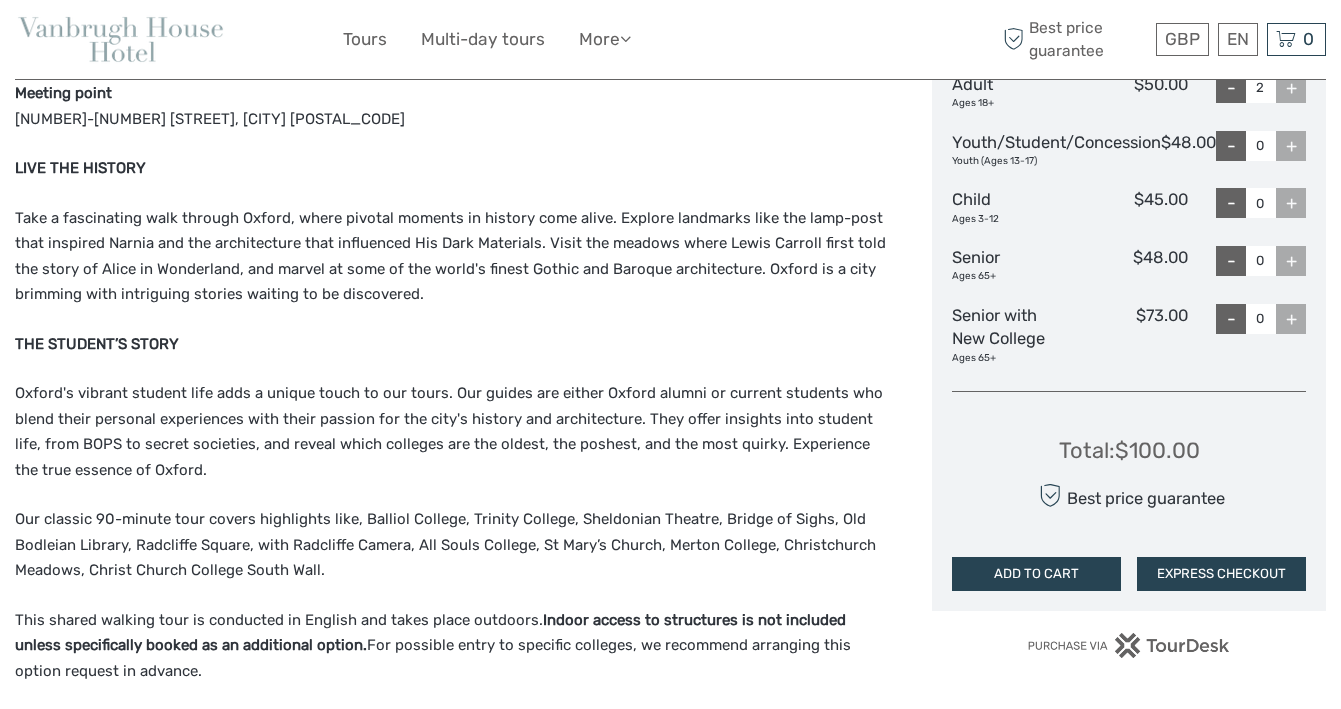 scroll, scrollTop: 885, scrollLeft: 0, axis: vertical 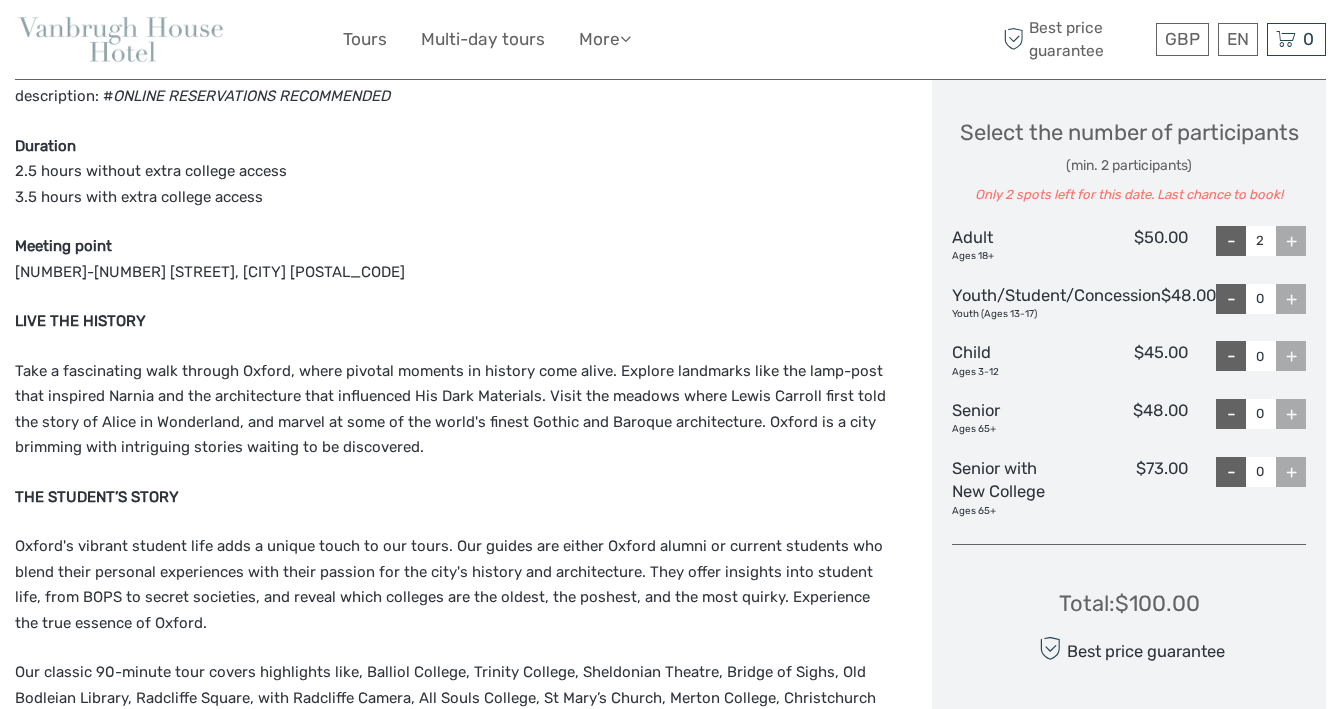 click on "+" at bounding box center (1291, 299) 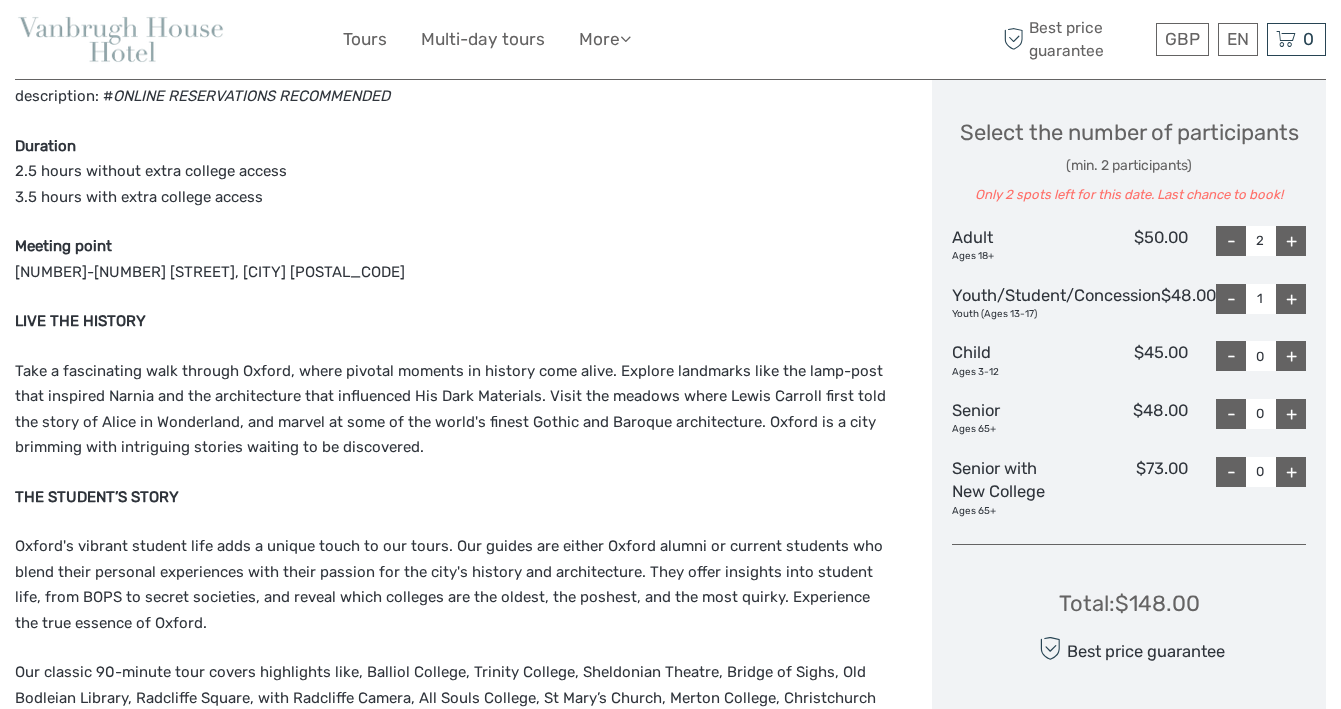 click on "+" at bounding box center (1291, 356) 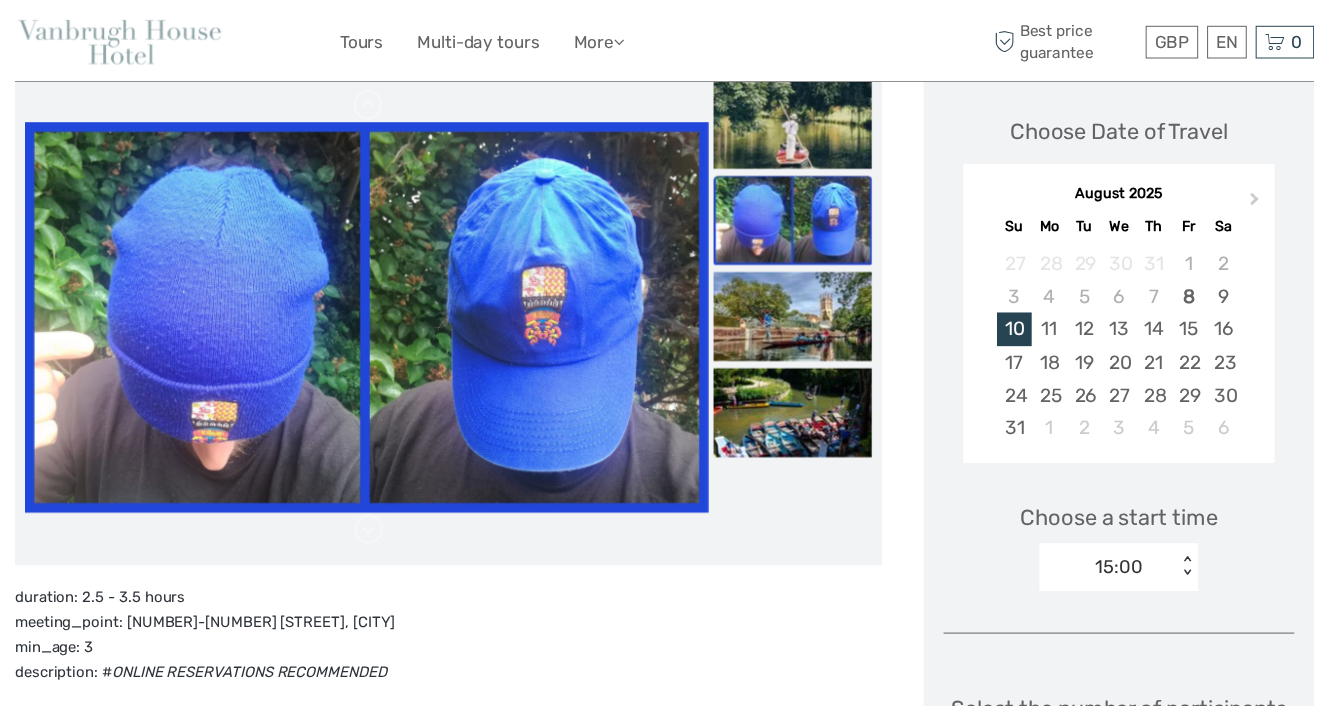 scroll, scrollTop: 206, scrollLeft: 0, axis: vertical 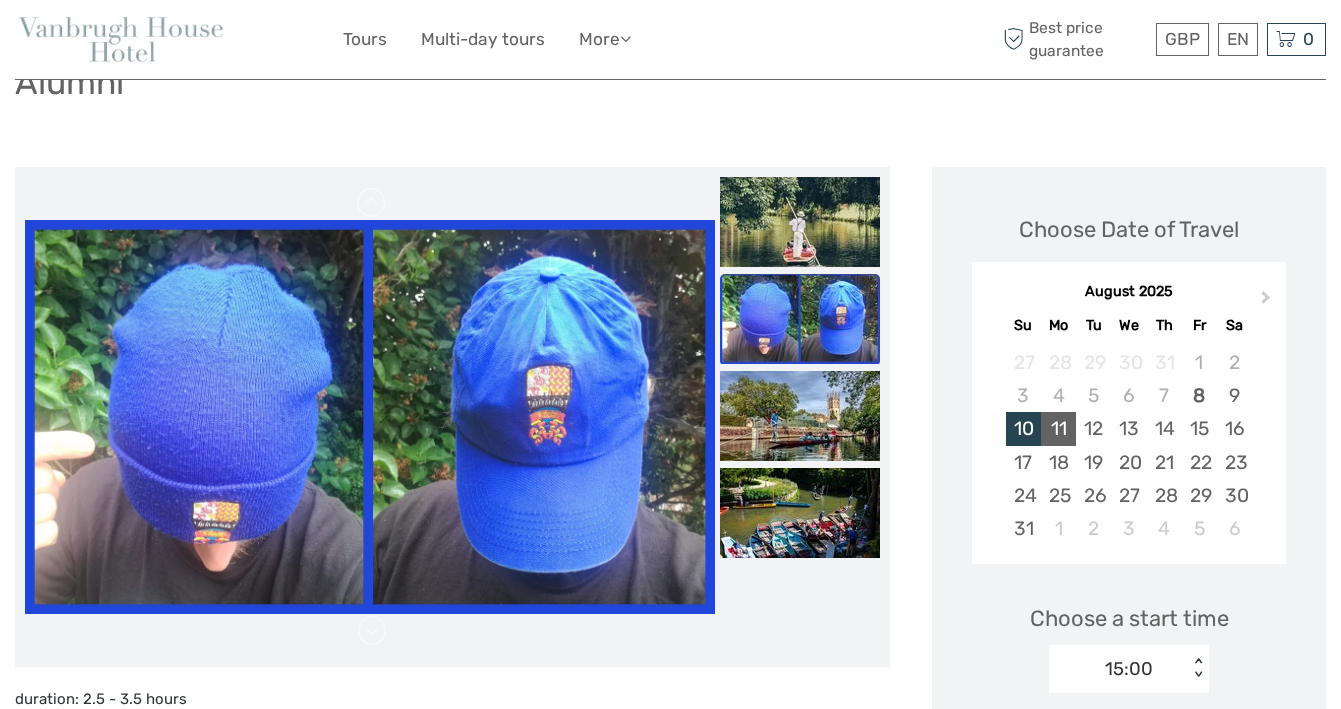 click on "11" at bounding box center [1058, 428] 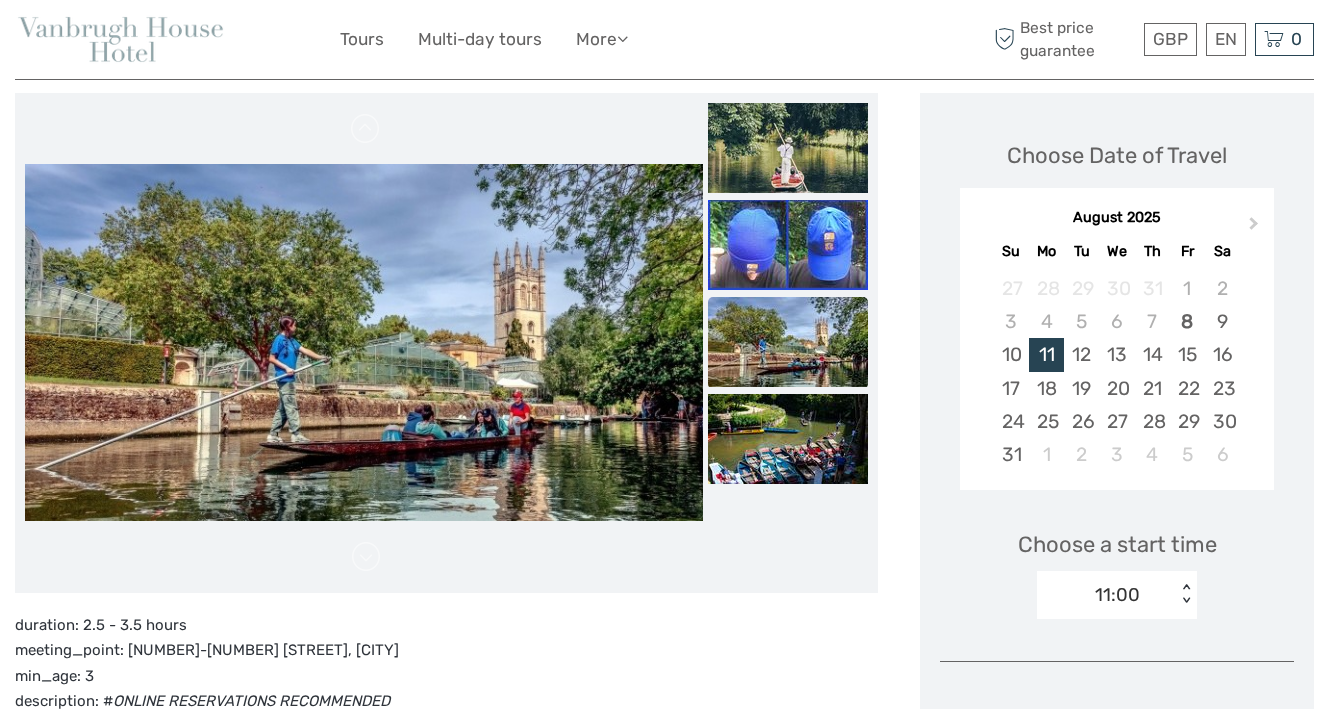 scroll, scrollTop: 333, scrollLeft: 0, axis: vertical 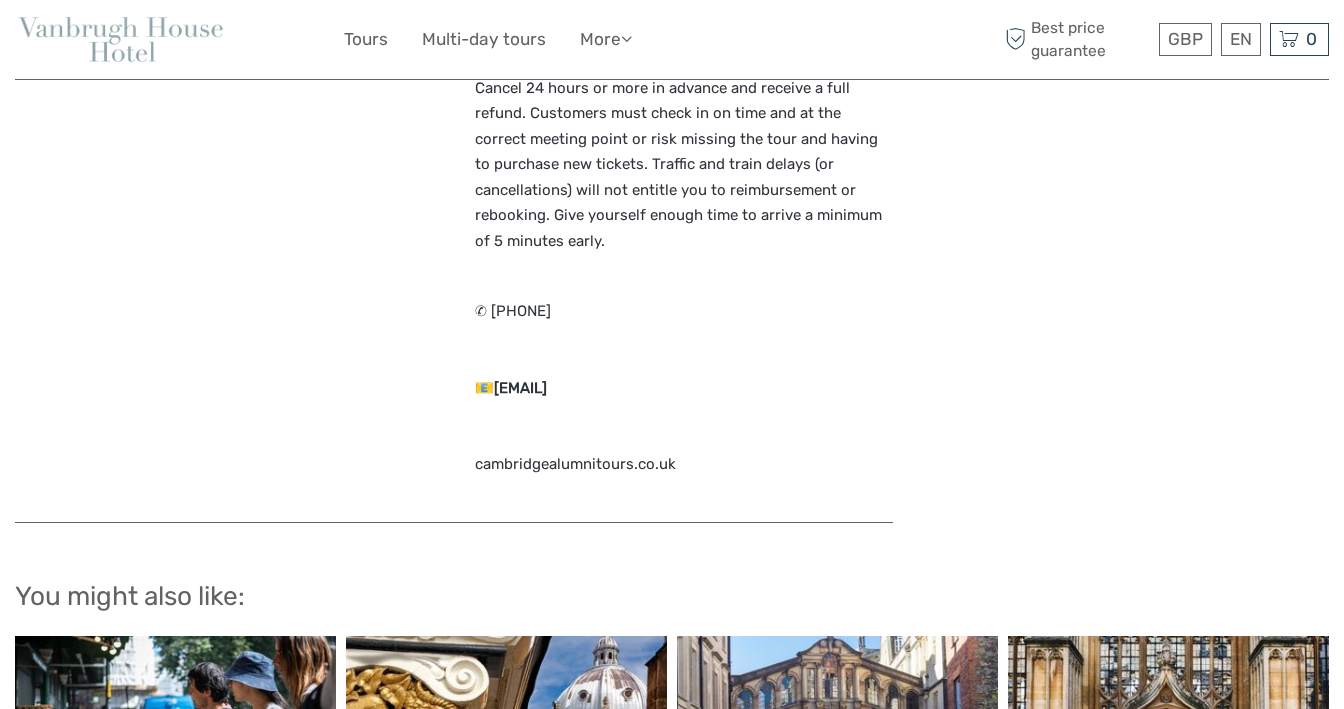 drag, startPoint x: 491, startPoint y: 351, endPoint x: 635, endPoint y: 354, distance: 144.03125 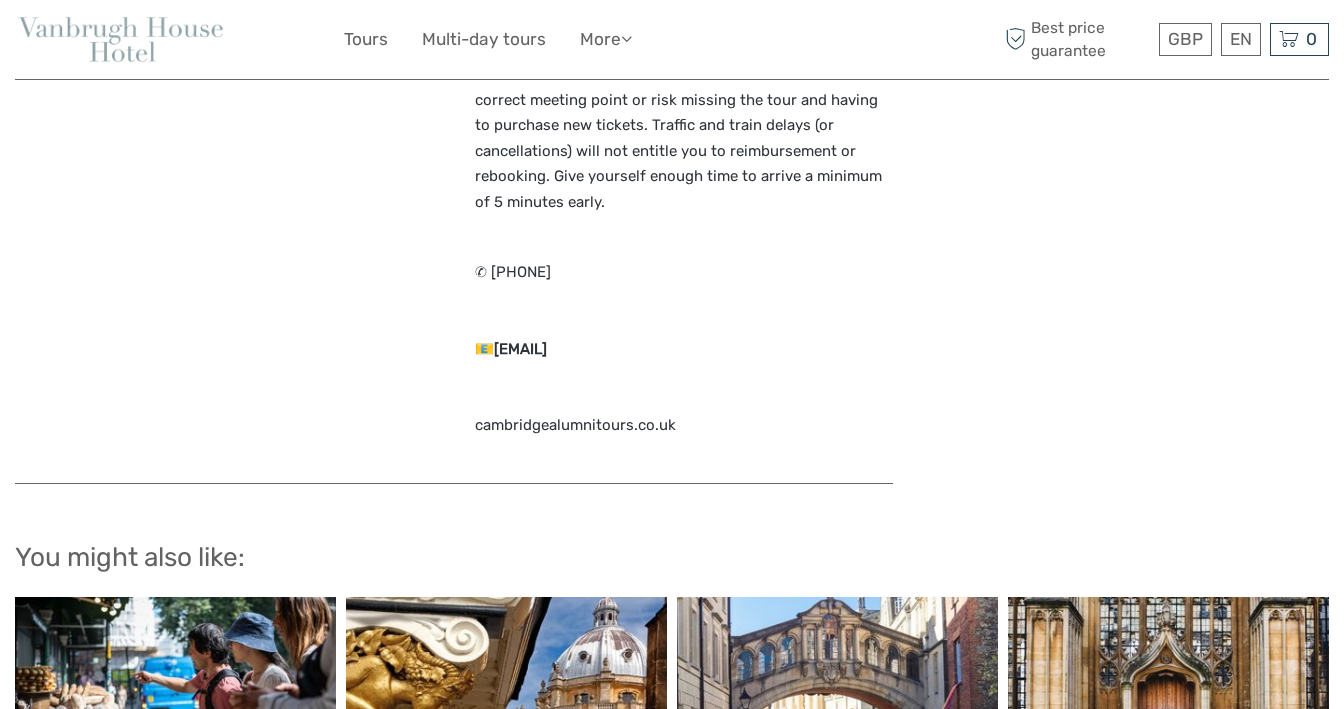 scroll, scrollTop: 3160, scrollLeft: 0, axis: vertical 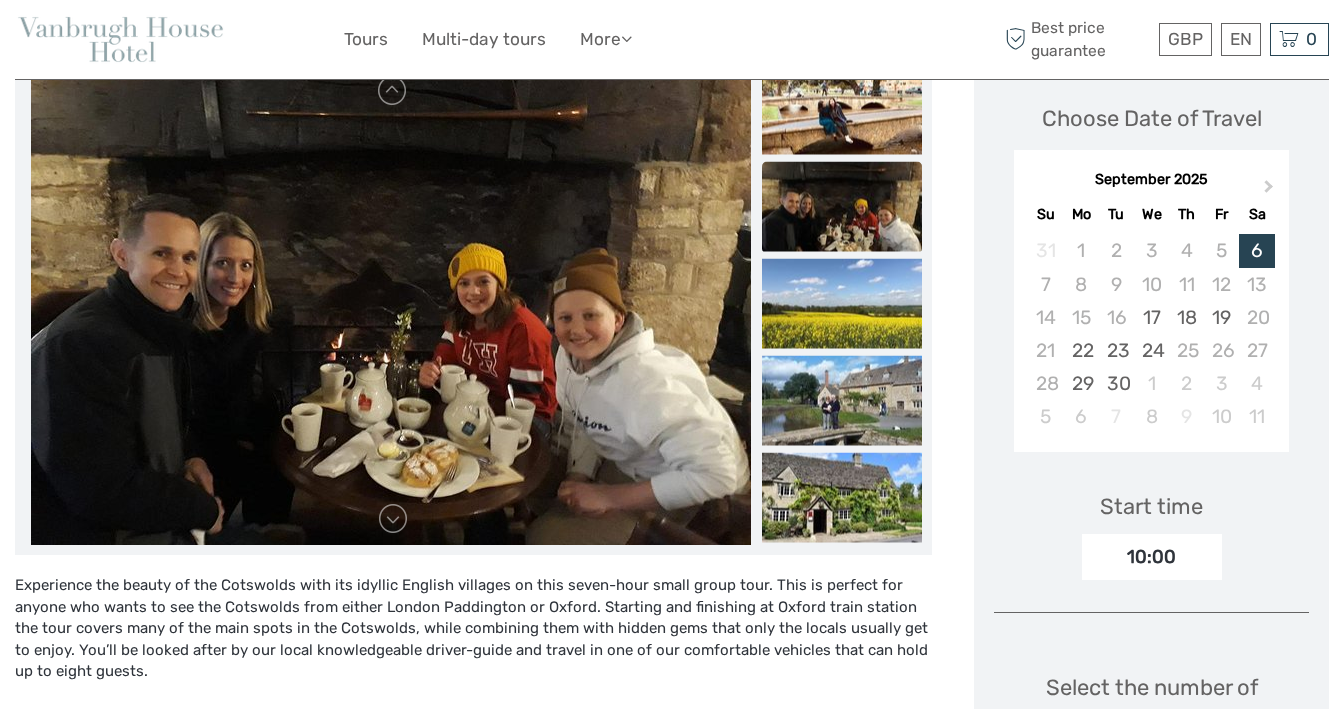 click on "September 2025" at bounding box center [1151, 180] 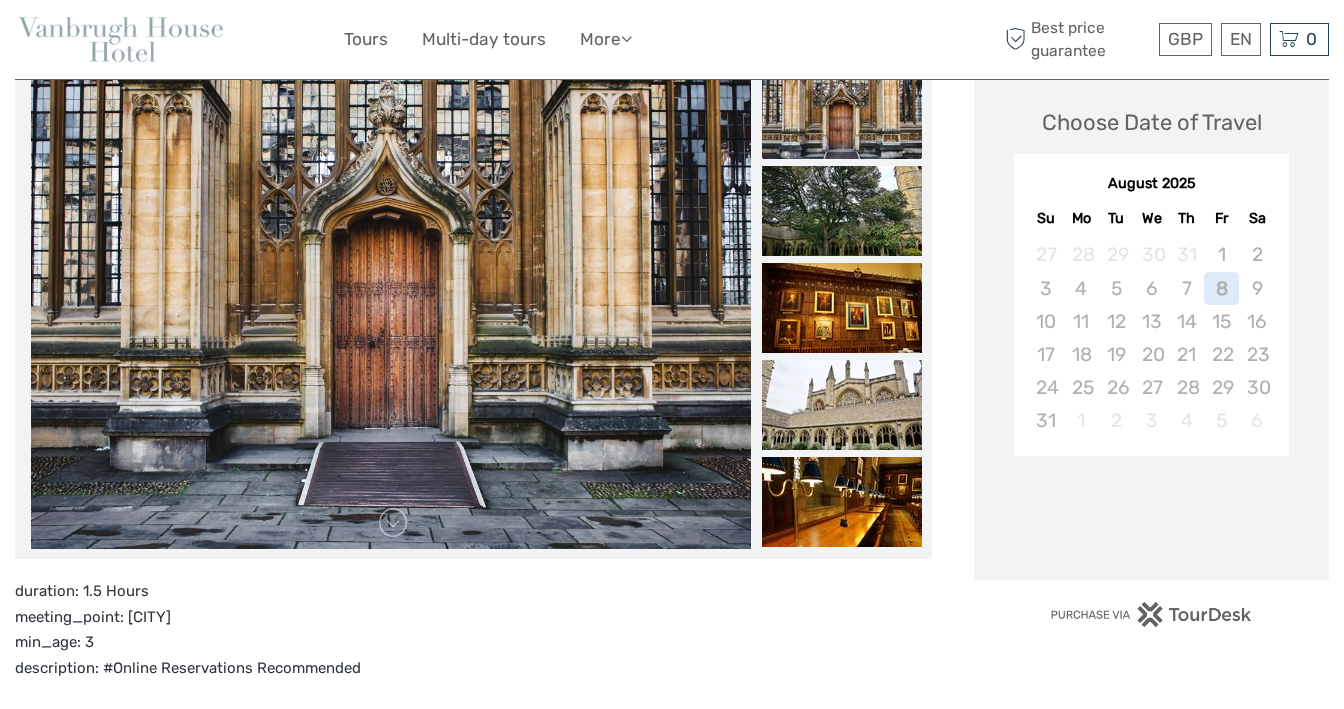 scroll, scrollTop: 411, scrollLeft: 0, axis: vertical 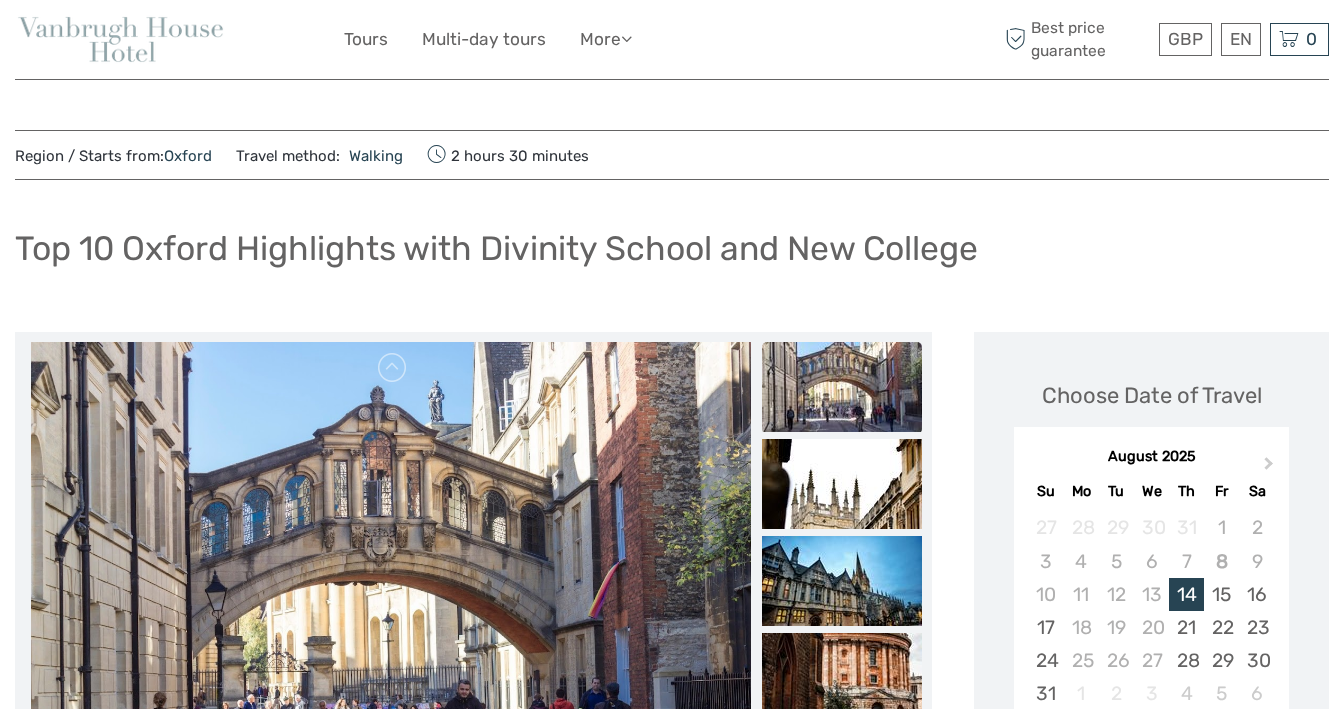 click on "Top 10 Oxford Highlights with Divinity School and New College" at bounding box center (672, 256) 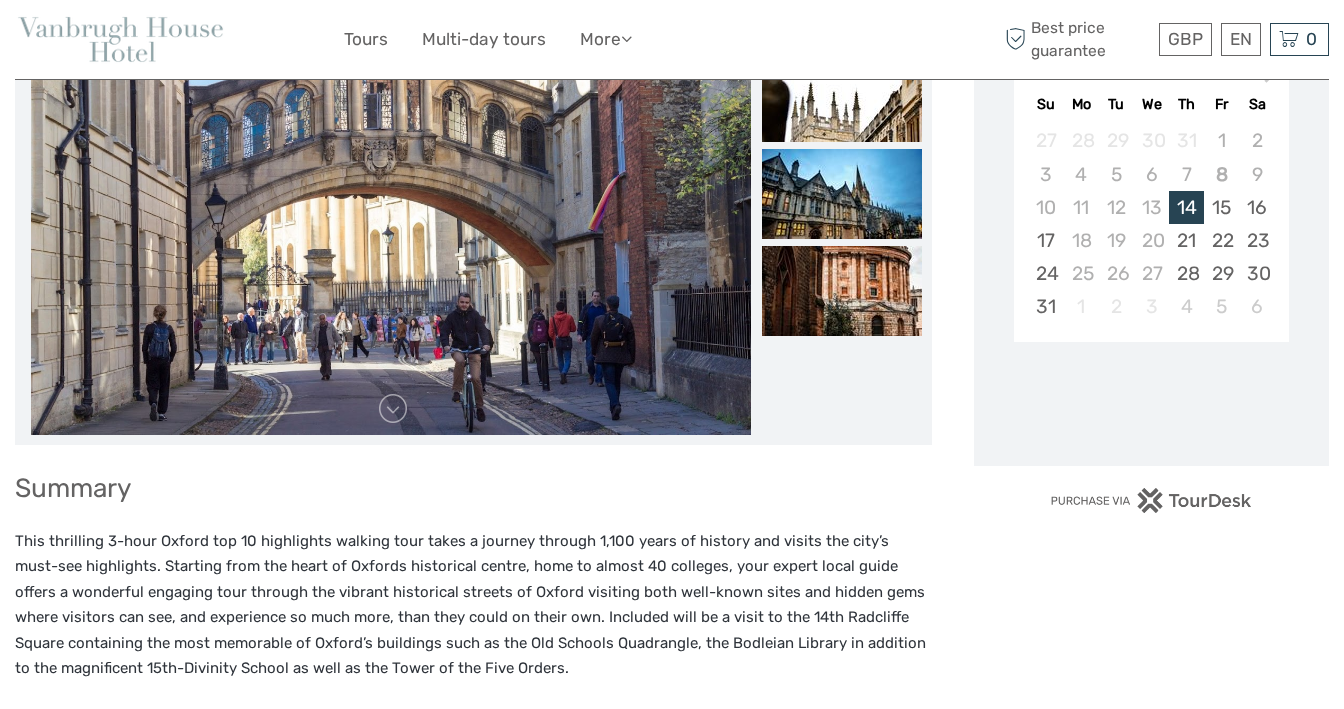 scroll, scrollTop: 511, scrollLeft: 0, axis: vertical 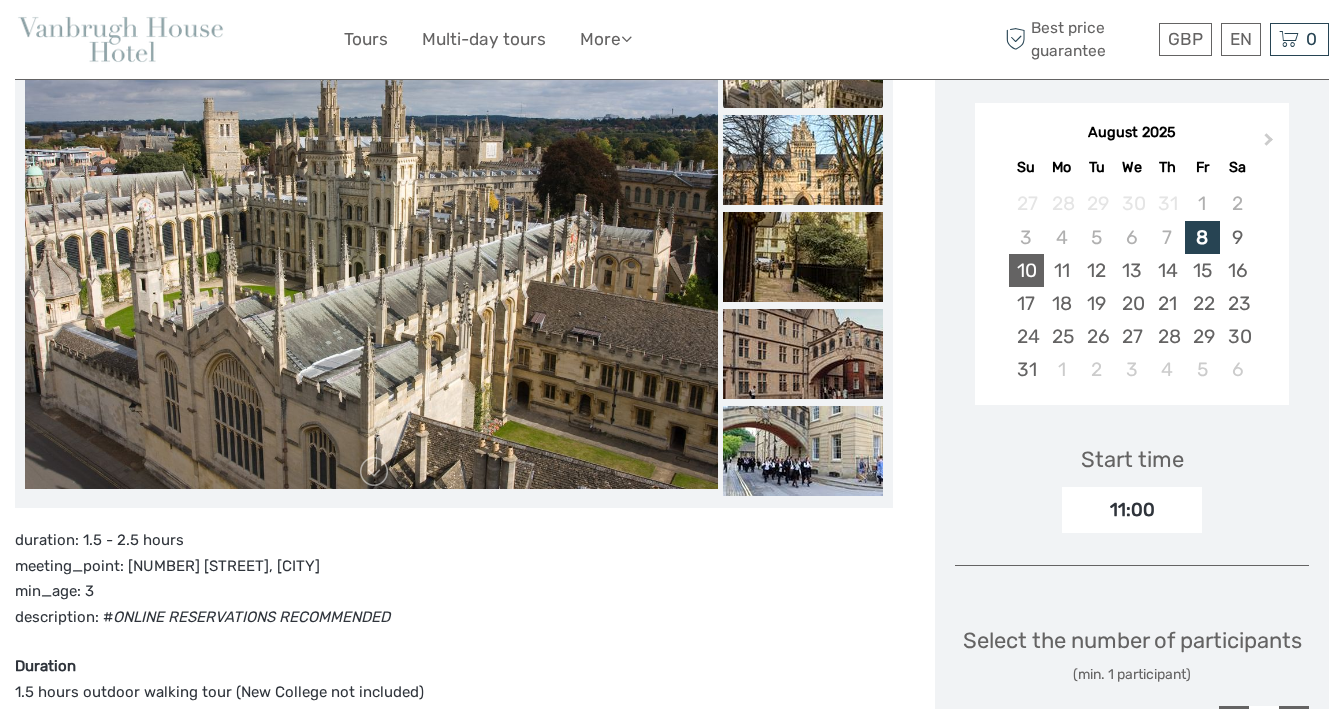 click on "10" at bounding box center [1026, 270] 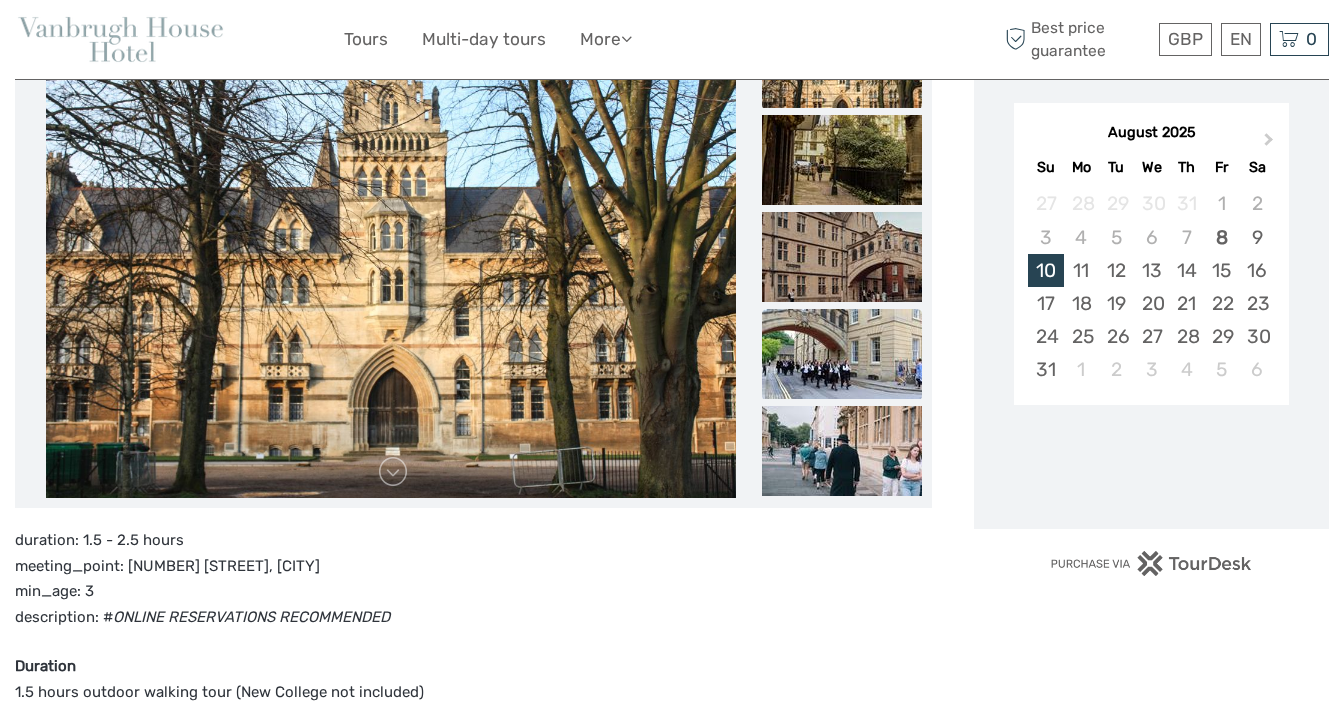 click at bounding box center (842, 354) 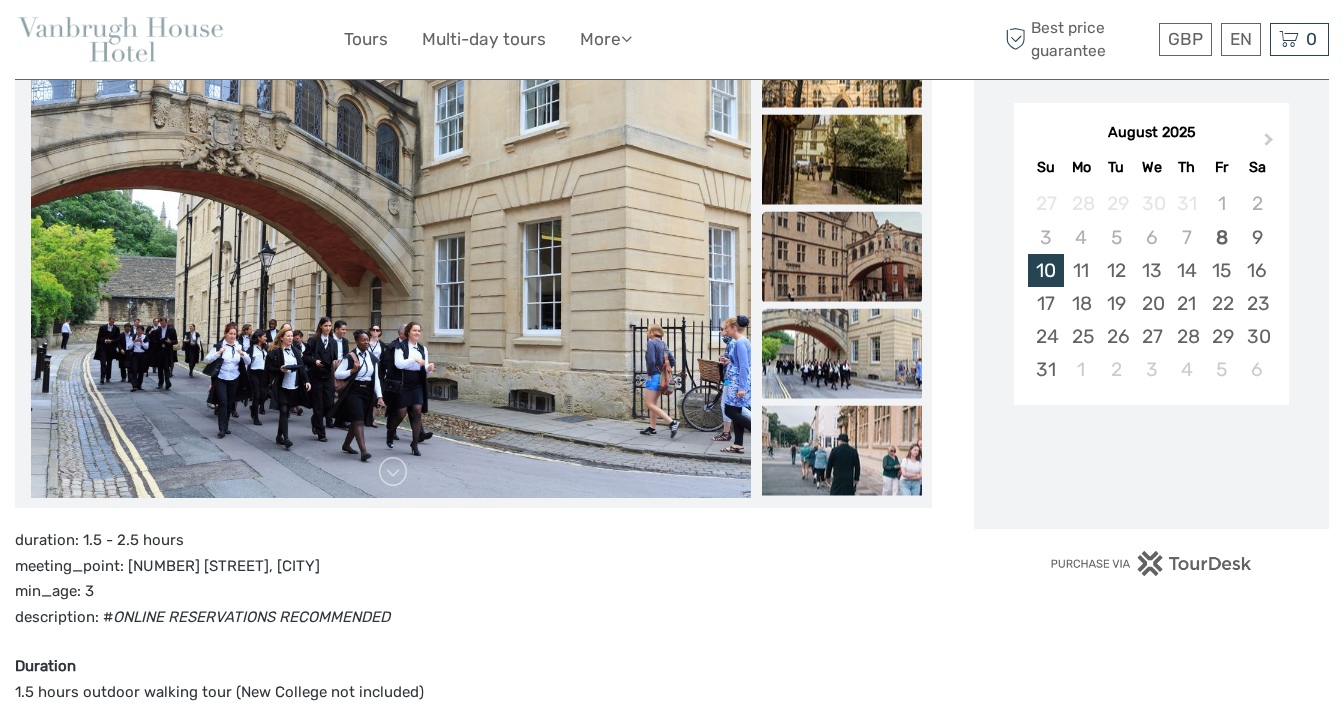 click at bounding box center [842, 257] 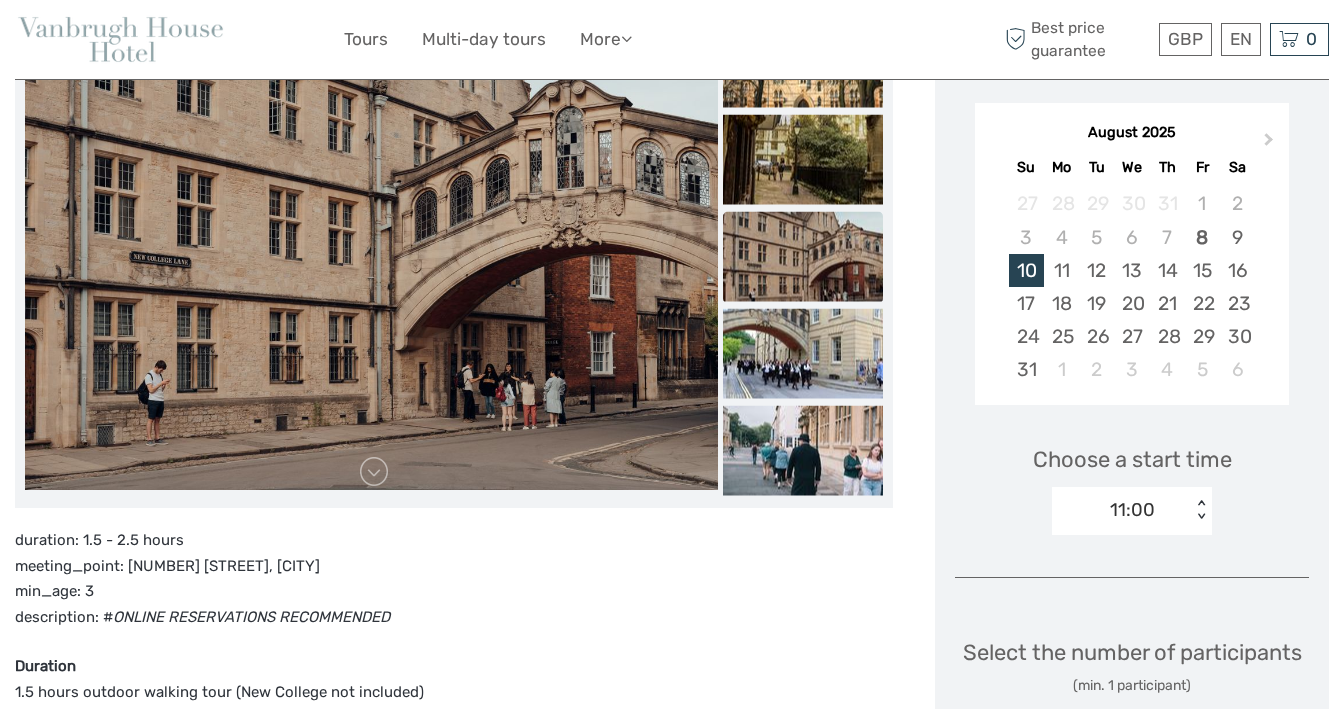 type on "2" 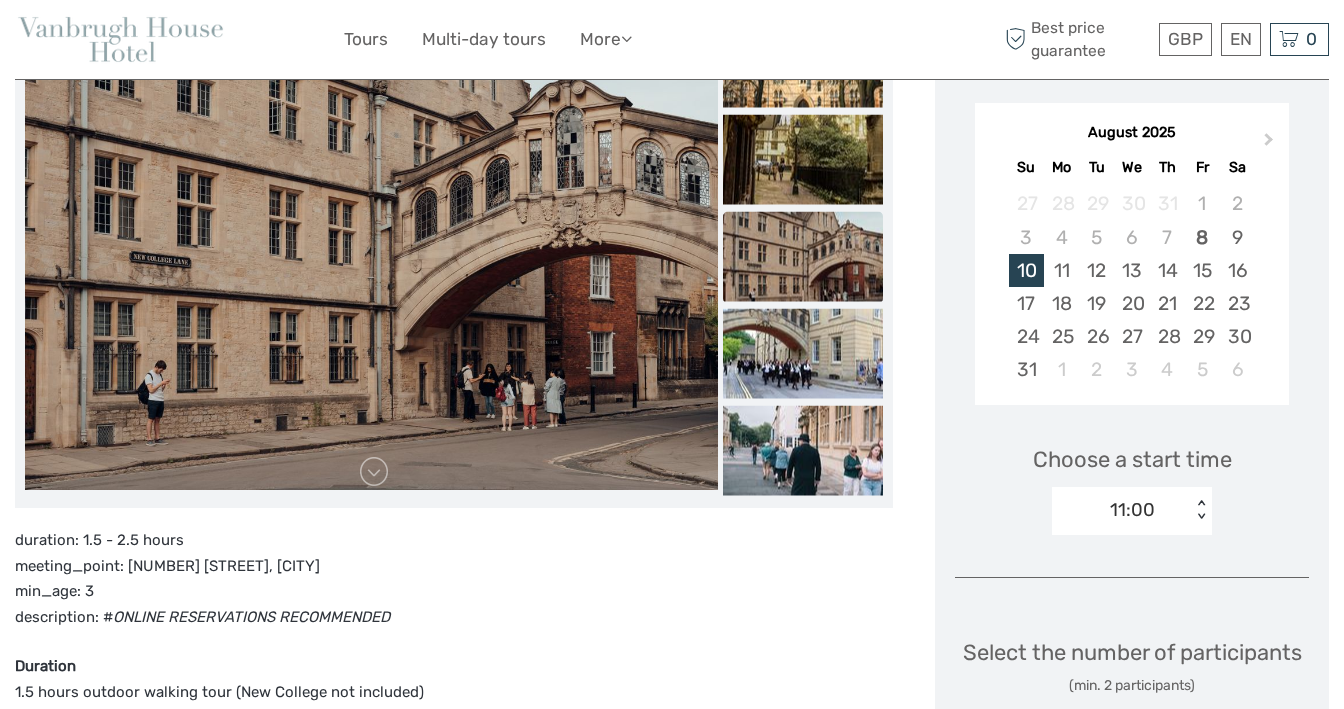click on "GBP
GBP
€
$
EN
English
Español
Deutsch
Tours
Multi-day tours
More
Back to Hotel
Back to Hotel
Best price guarantee
Best price guarantee
GBP
GBP
€
$
EN
English
Español
Deutsch
0
Items" at bounding box center (672, 1902) 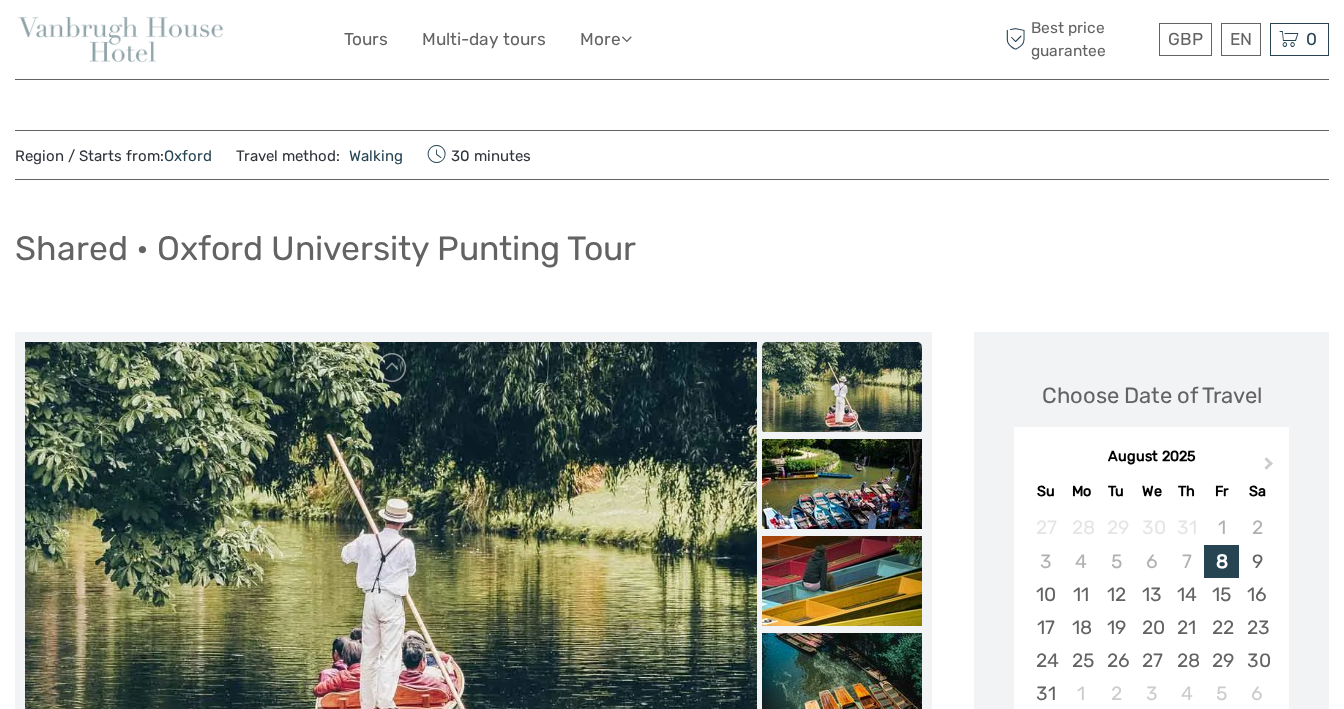 scroll, scrollTop: 44, scrollLeft: 0, axis: vertical 